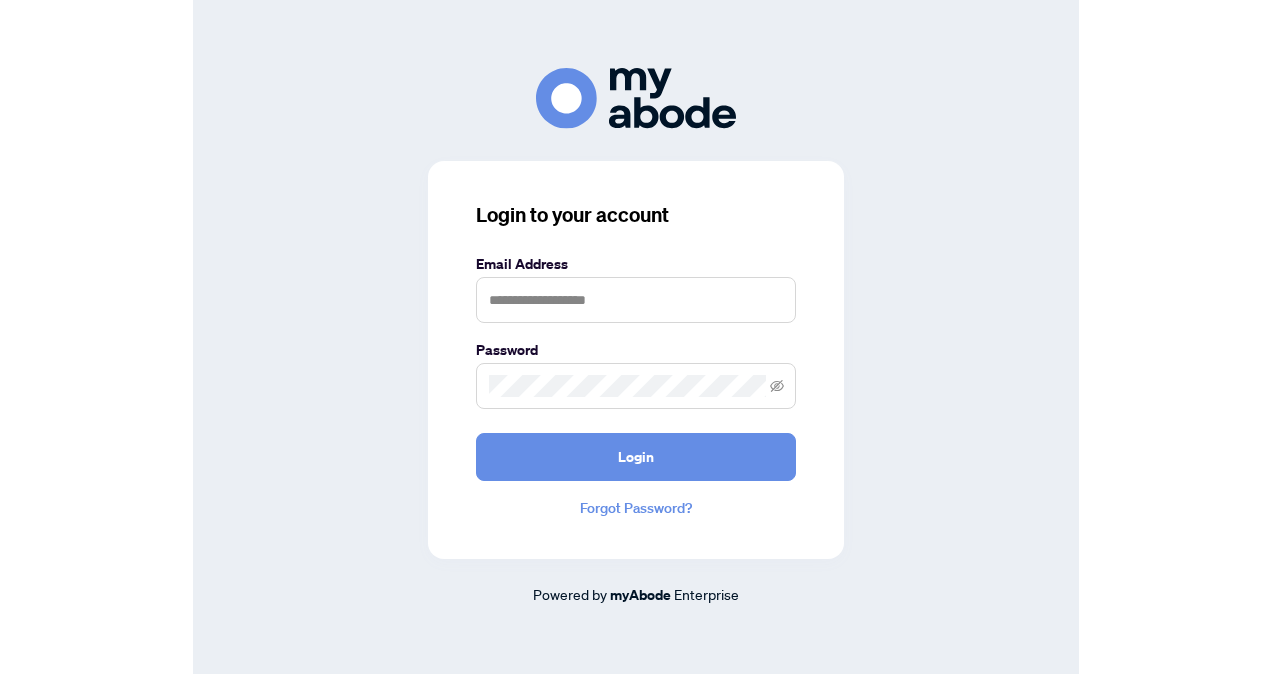 scroll, scrollTop: 0, scrollLeft: 0, axis: both 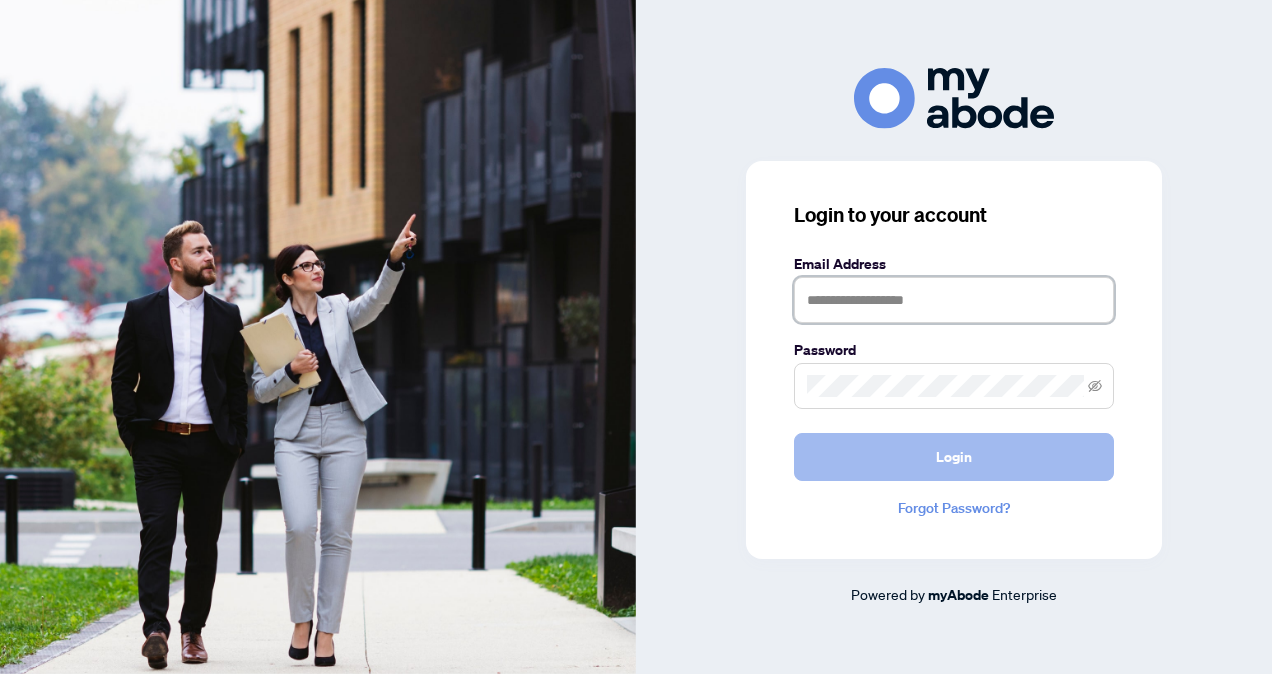 type on "**********" 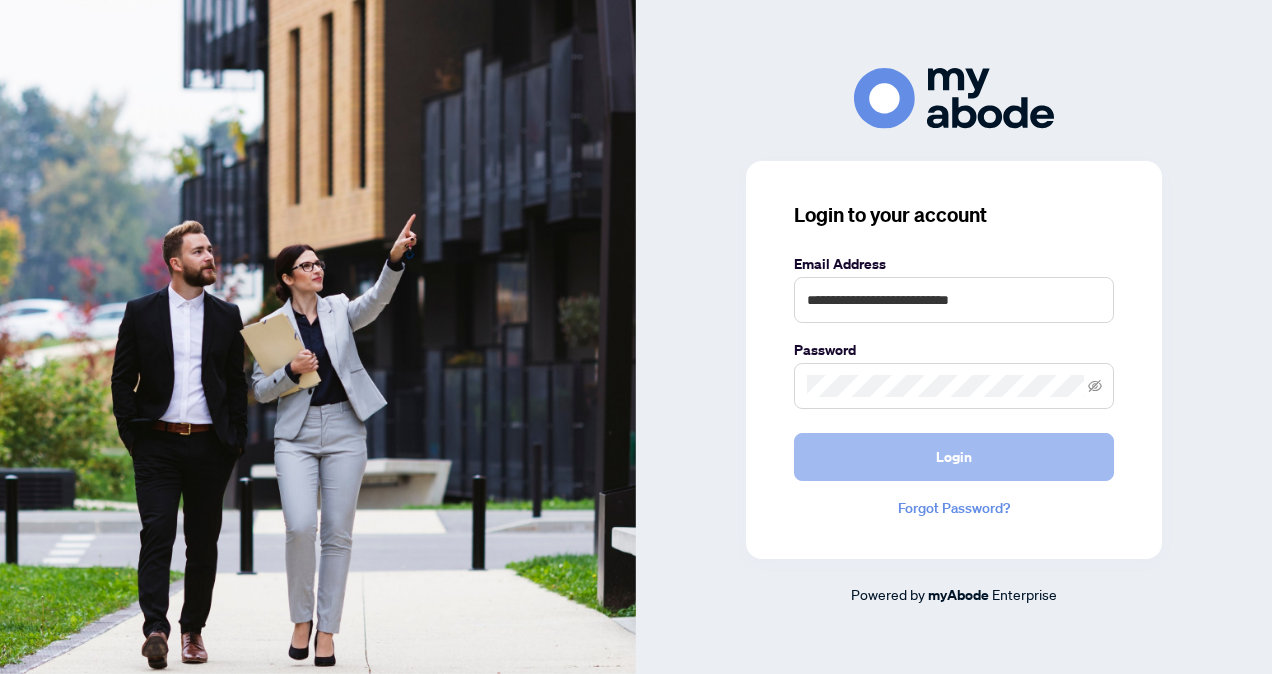 click on "Login" at bounding box center (954, 457) 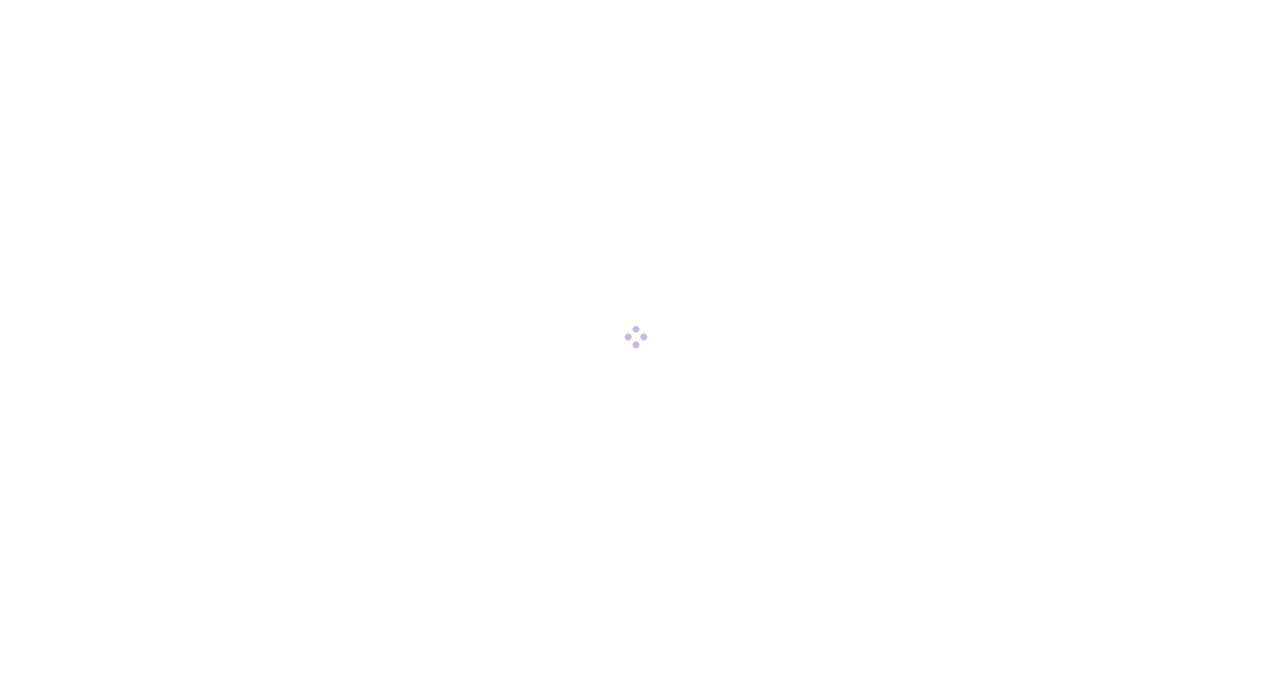 scroll, scrollTop: 0, scrollLeft: 0, axis: both 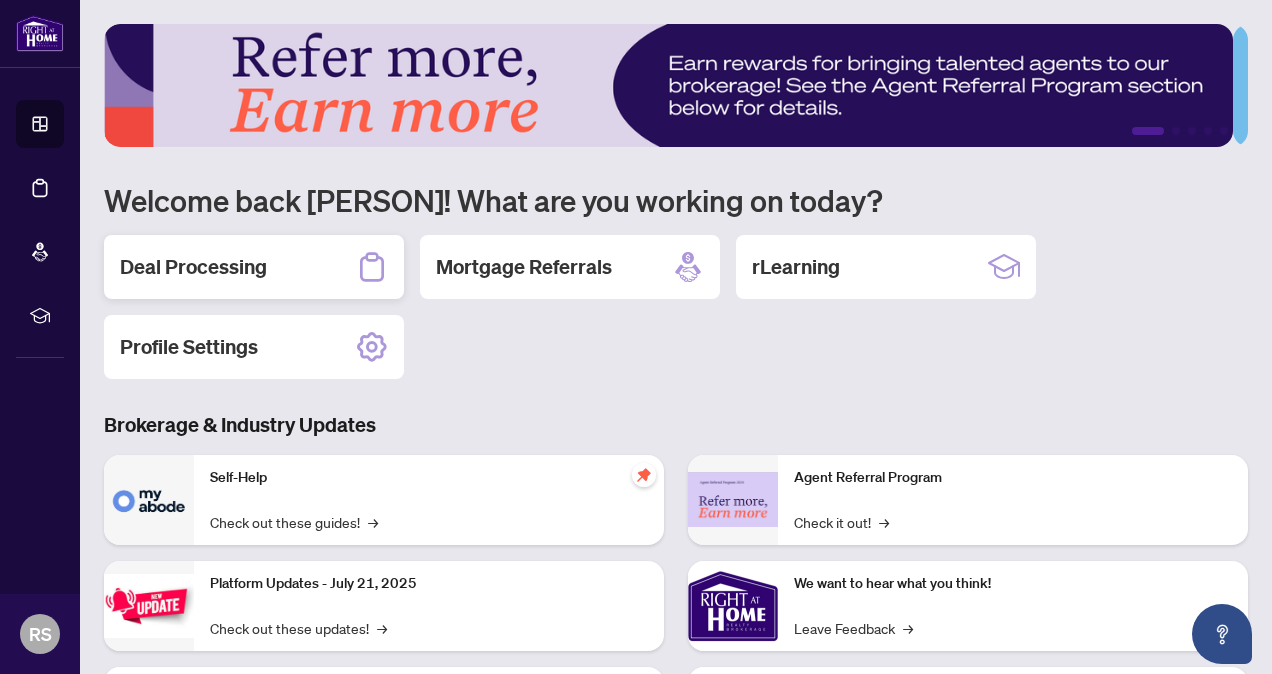 click on "Deal Processing" at bounding box center (254, 267) 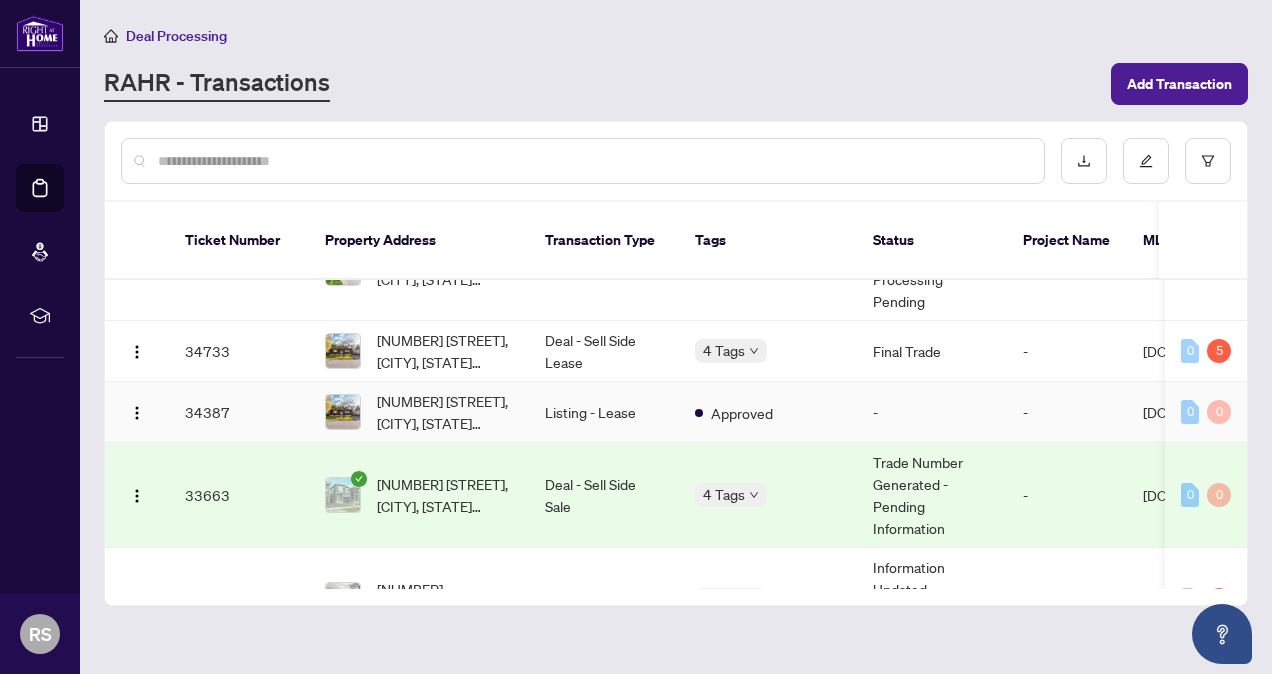 scroll, scrollTop: 389, scrollLeft: 0, axis: vertical 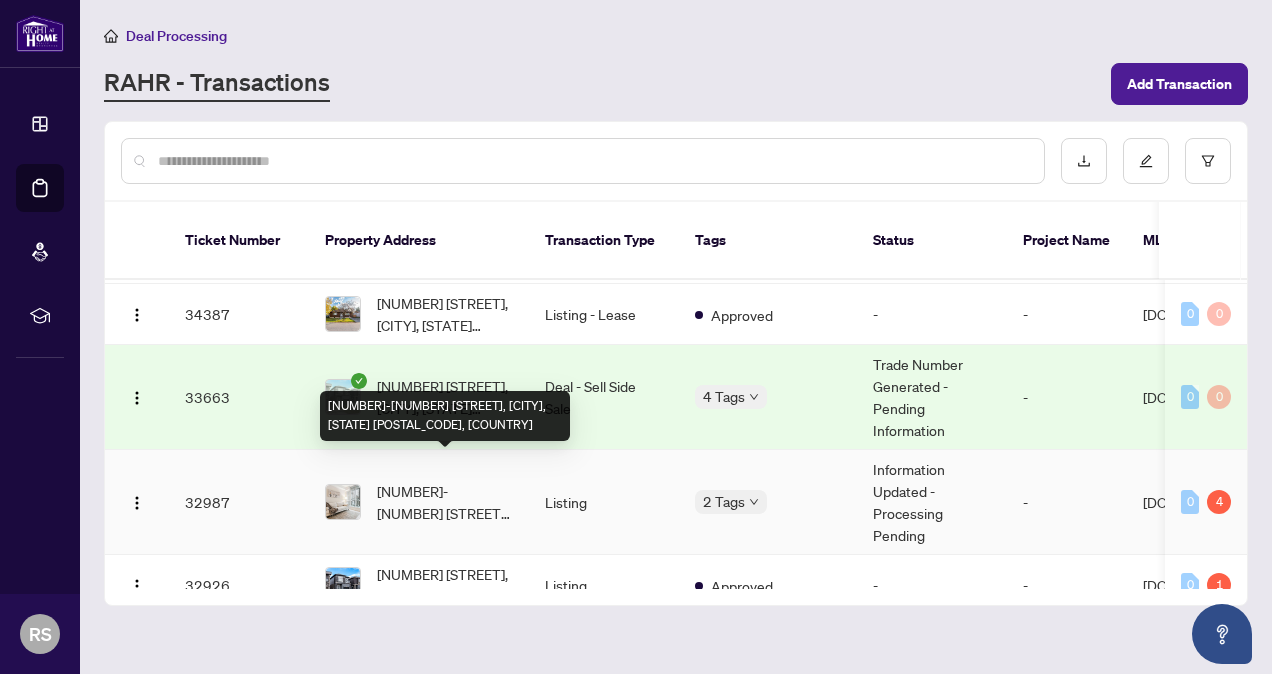 click on "[NUMBER]-[NUMBER] [STREET], [CITY], [STATE] [POSTAL_CODE], [COUNTRY]" at bounding box center [445, 502] 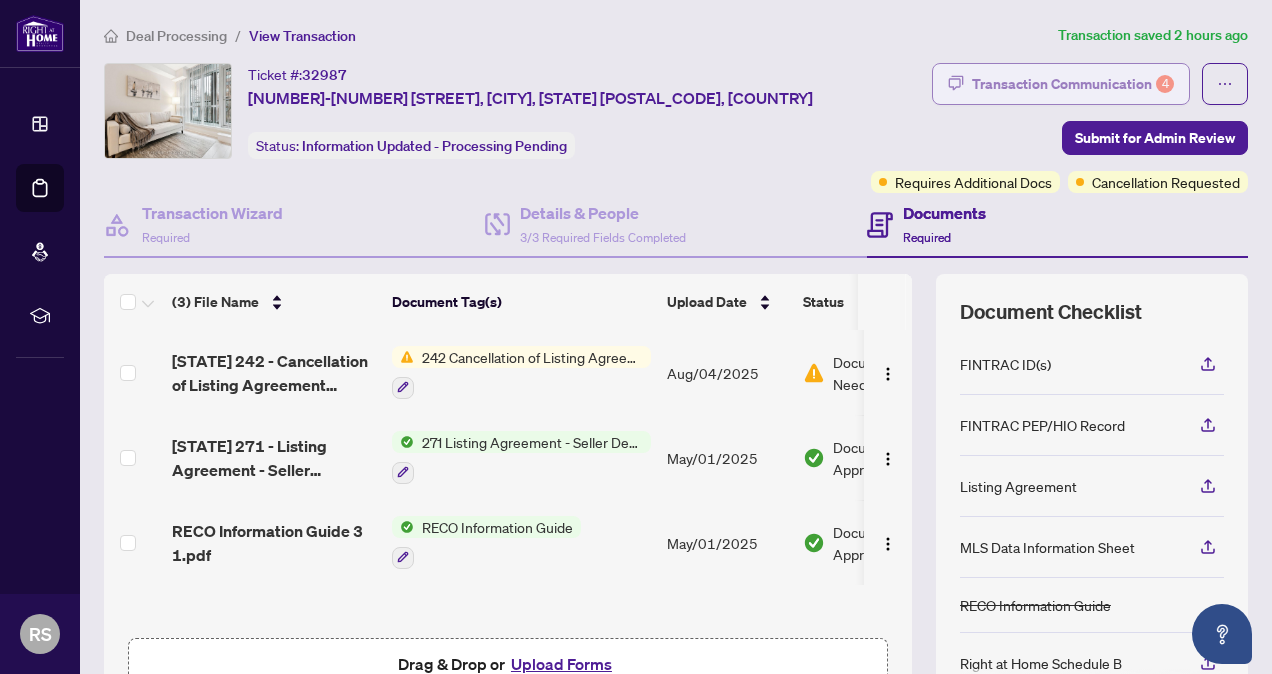click on "Transaction Communication 4" at bounding box center [1073, 84] 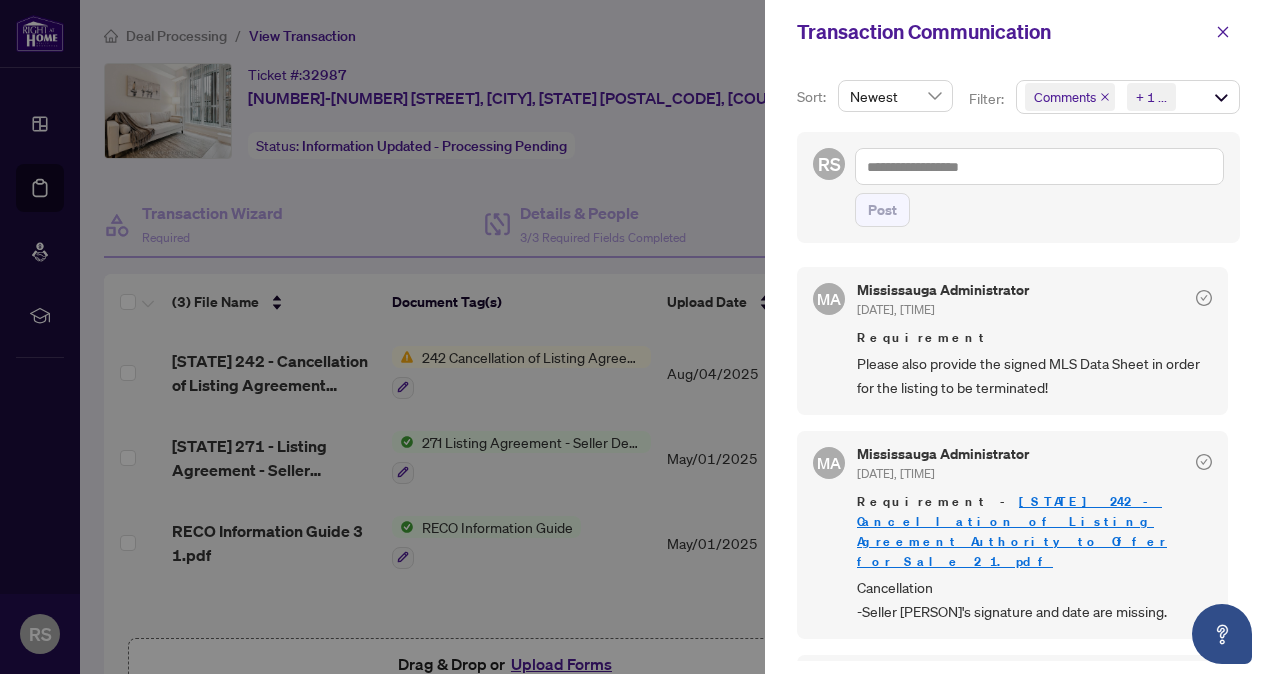 click at bounding box center (636, 337) 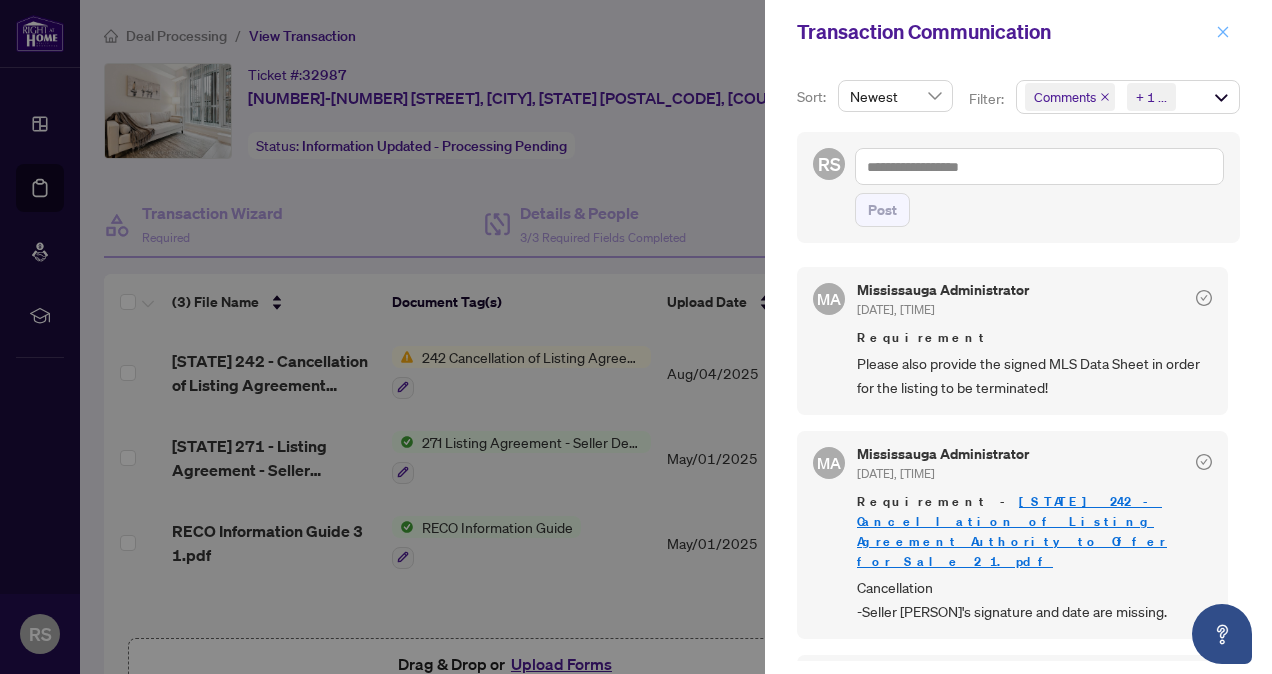 click at bounding box center (1223, 32) 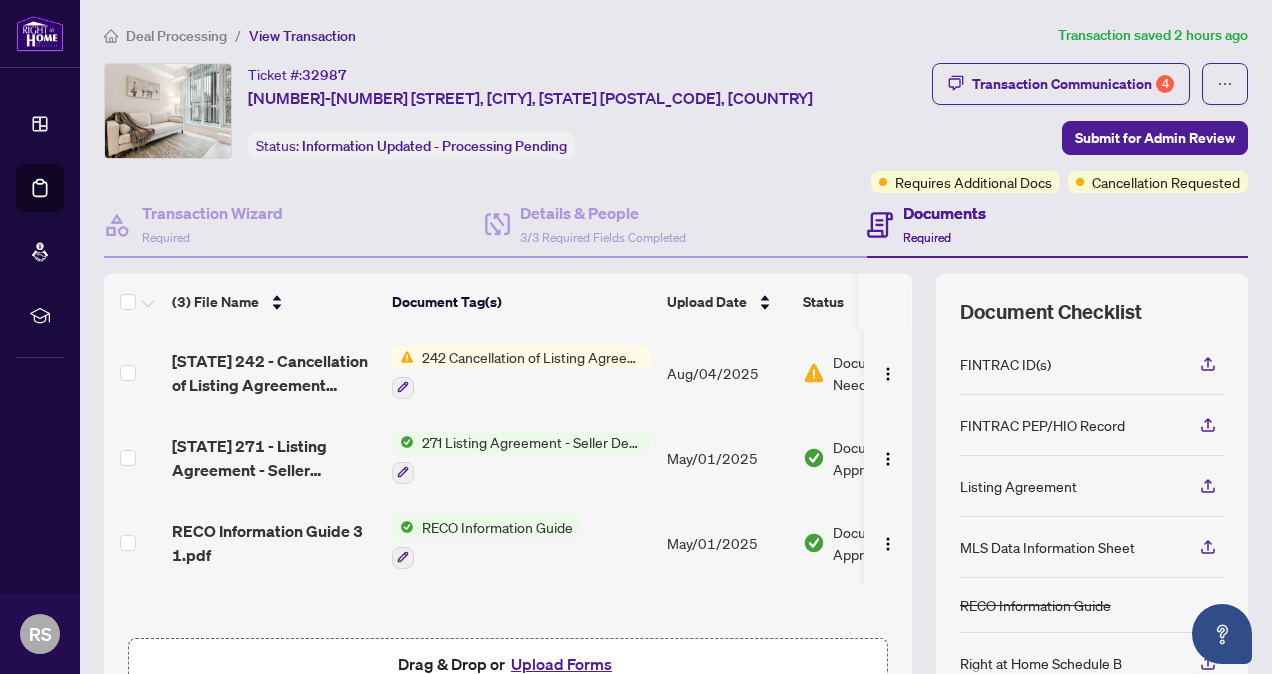 scroll, scrollTop: 0, scrollLeft: 0, axis: both 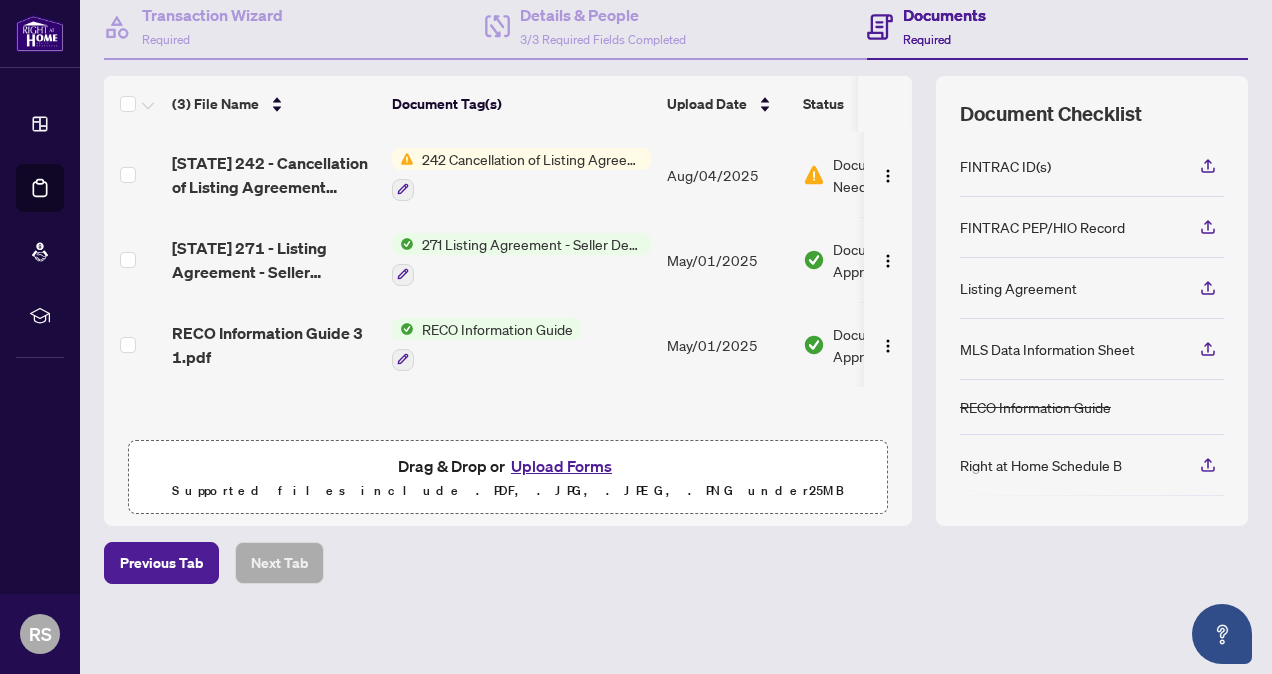 click on "Drag & Drop or Upload Forms Supported files include   .PDF, .JPG, .JPEG, .PNG   under  25 MB" at bounding box center [508, 478] 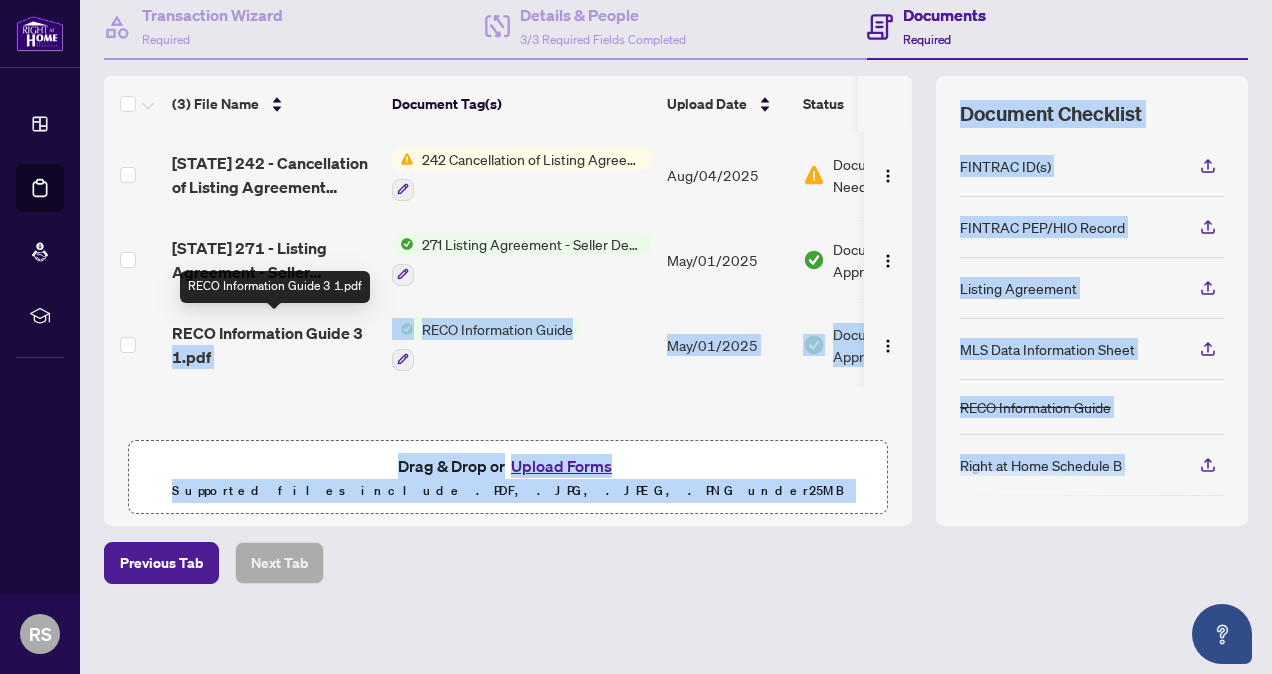 drag, startPoint x: 361, startPoint y: 327, endPoint x: 221, endPoint y: 552, distance: 265 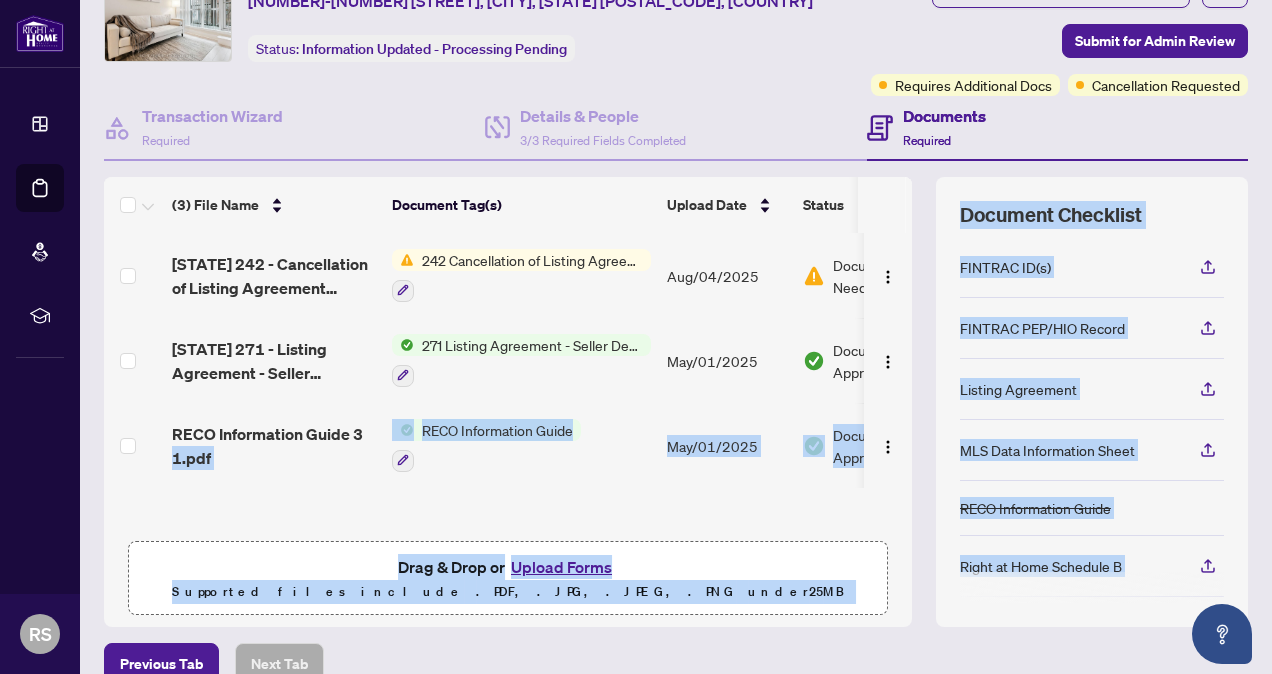scroll, scrollTop: 77, scrollLeft: 0, axis: vertical 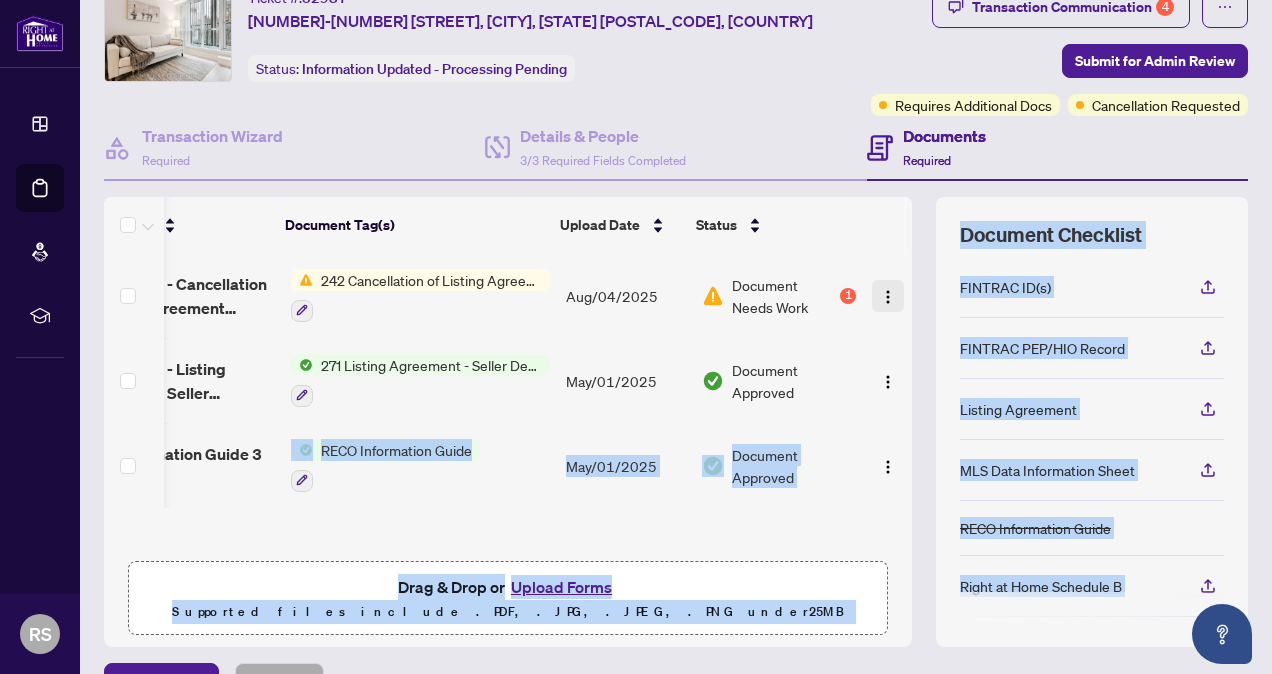 click at bounding box center (888, 296) 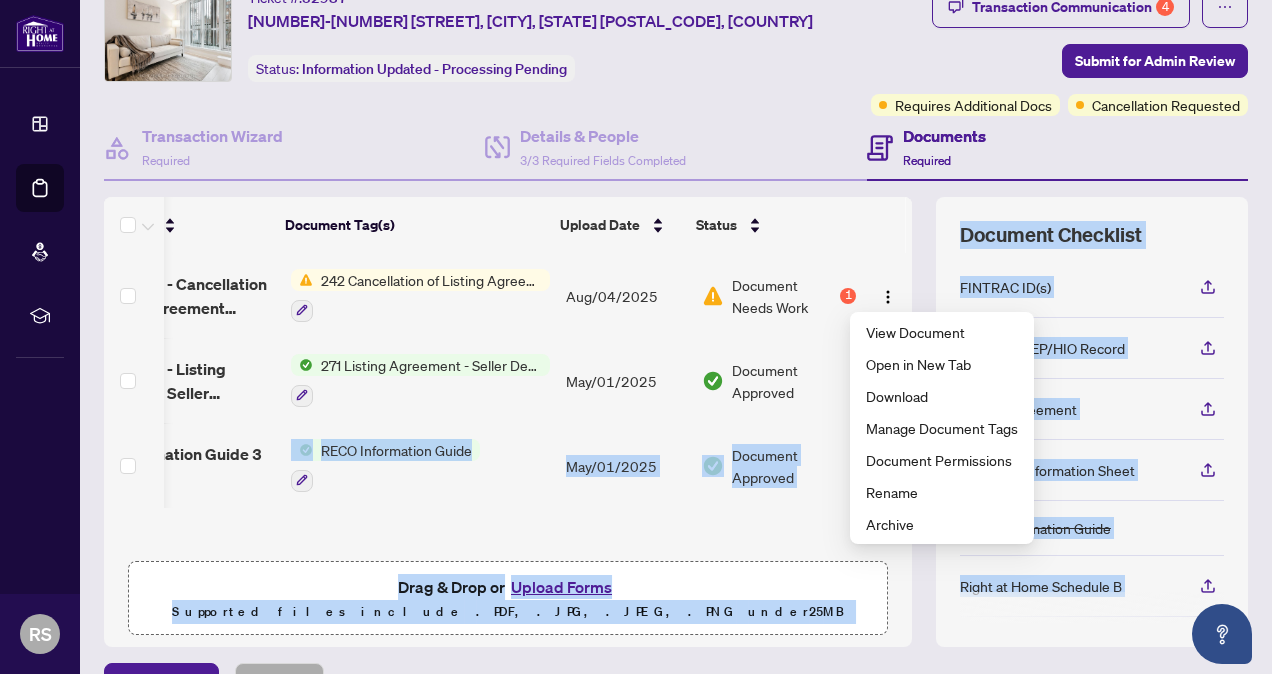 click on "(3) File Name Document Tag(s) Upload Date Status             [STATE] 242 - Cancellation of Listing Agreement  Authority to Offer for Sale 2 1.pdf 242 Cancellation of Listing Agreement - Authority to Offer for Sale [DATE] Document Needs Work 1 [STATE] 271 - Listing Agreement - Seller Designated Representation Agreement - Authority to Offer  1.pdf 271 Listing Agreement - Seller Designated Representation Agreement Authority
to Offer for Sale [DATE] Document Approved RECO Information Guide 3 1.pdf RECO Information Guide [DATE] Document Approved Drag & Drop or Upload Forms Supported files include   .PDF, .JPG, .JPEG, .PNG   under  25 MB" at bounding box center [508, 422] 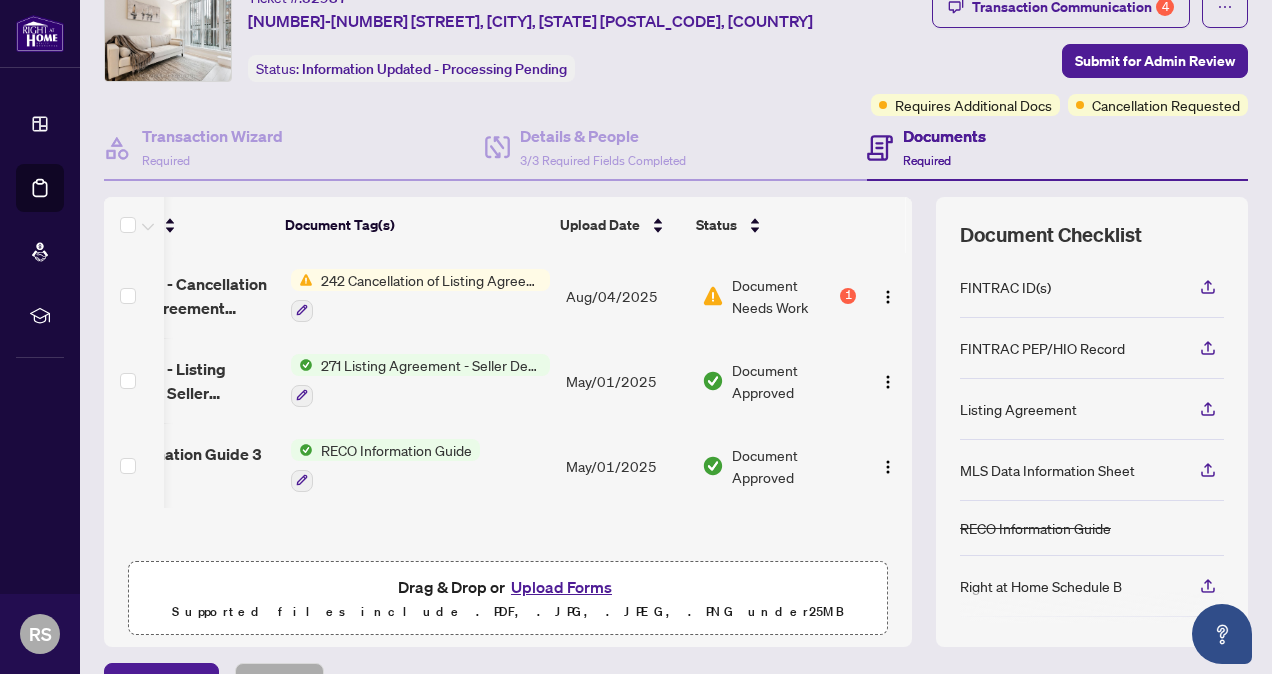 scroll, scrollTop: 94, scrollLeft: 0, axis: vertical 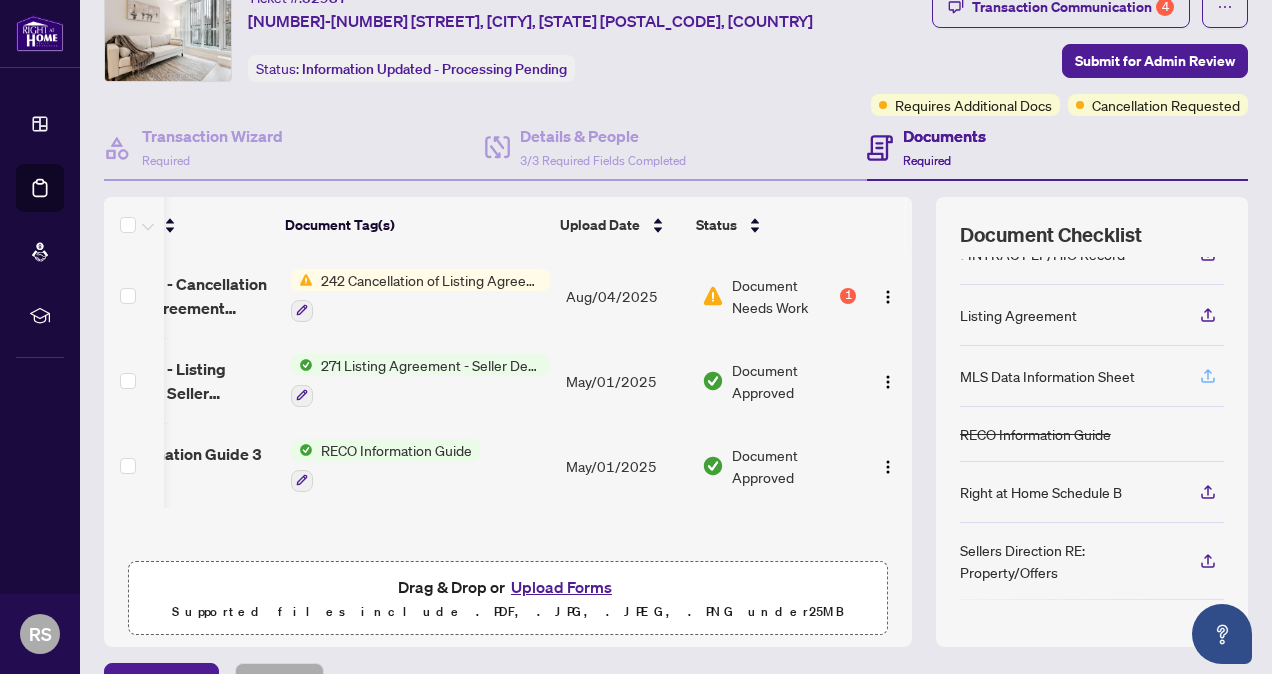 click 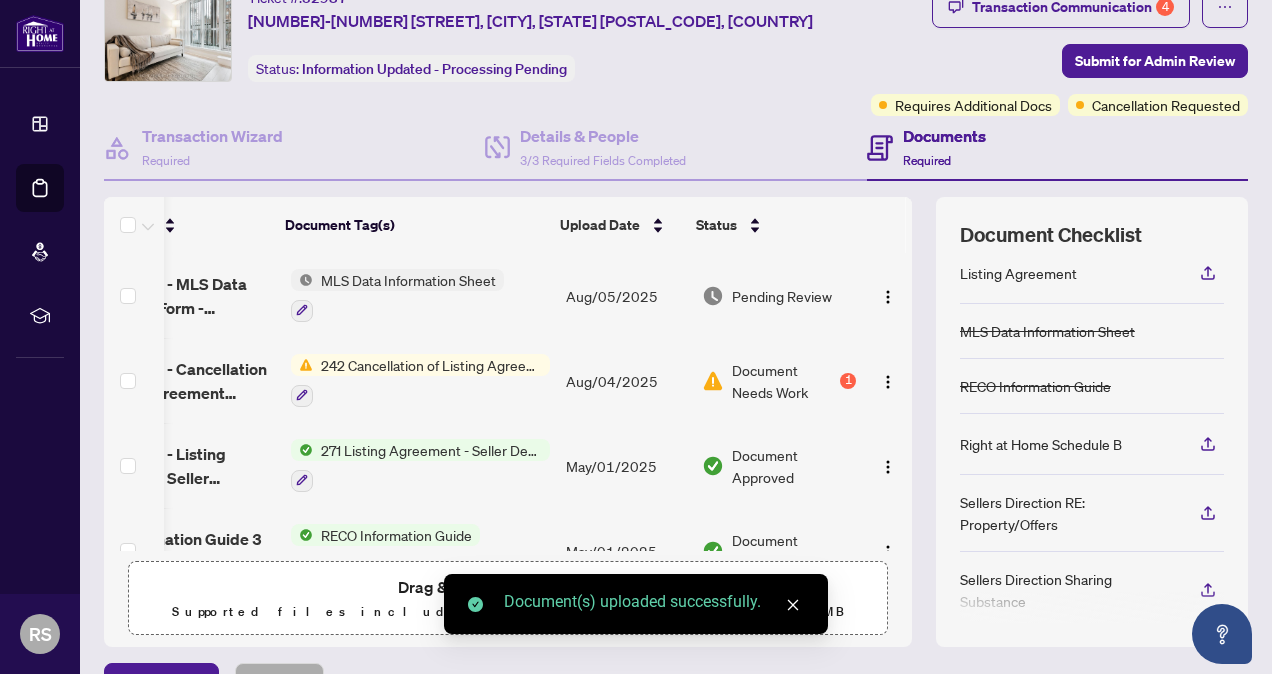 scroll, scrollTop: 222, scrollLeft: 0, axis: vertical 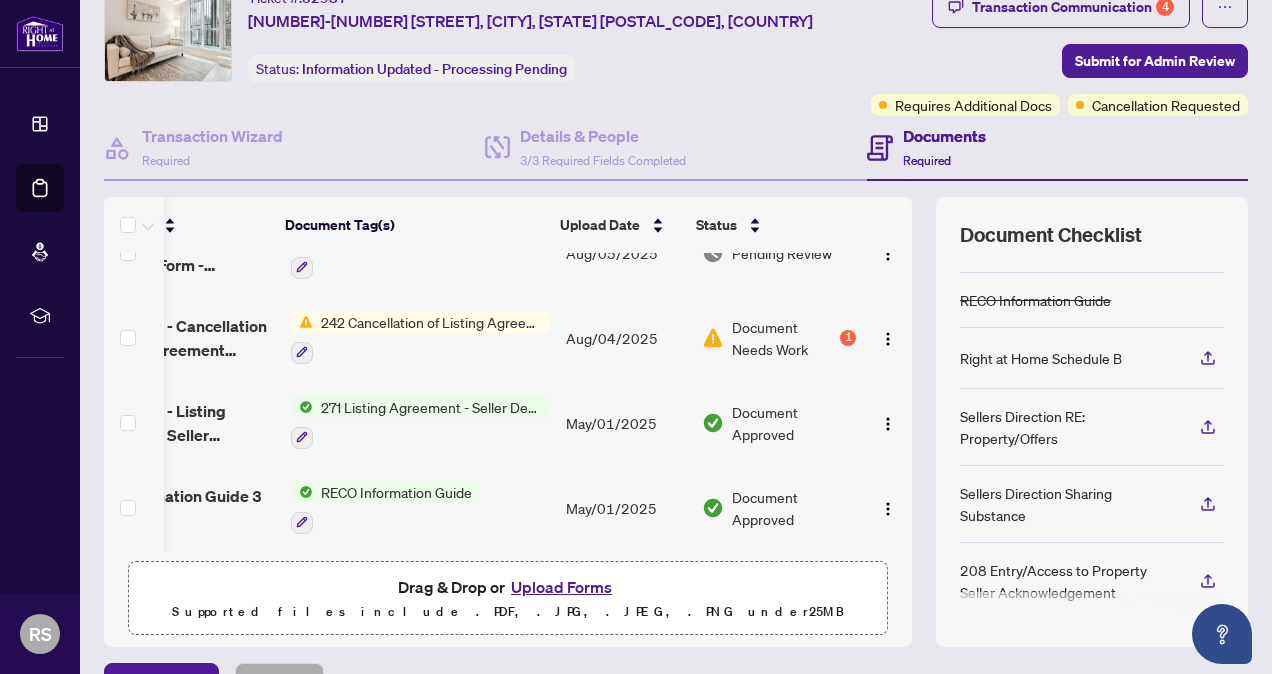 click on "Upload Forms" at bounding box center (561, 587) 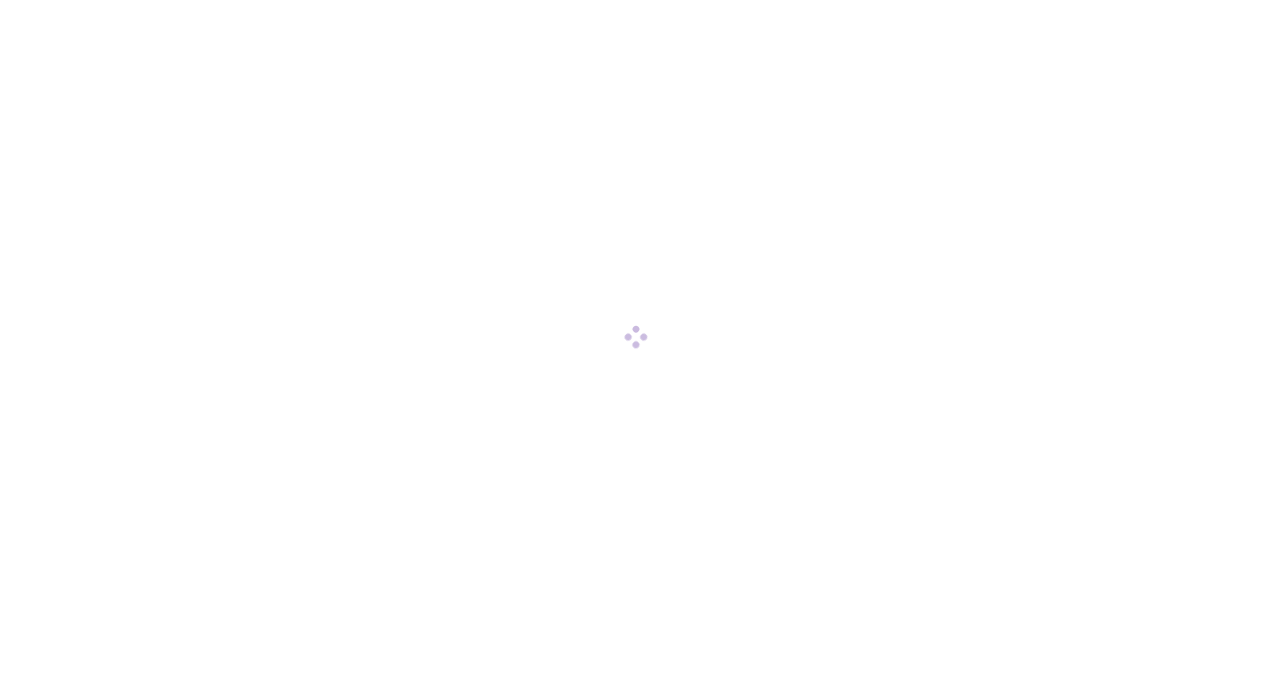 scroll, scrollTop: 0, scrollLeft: 0, axis: both 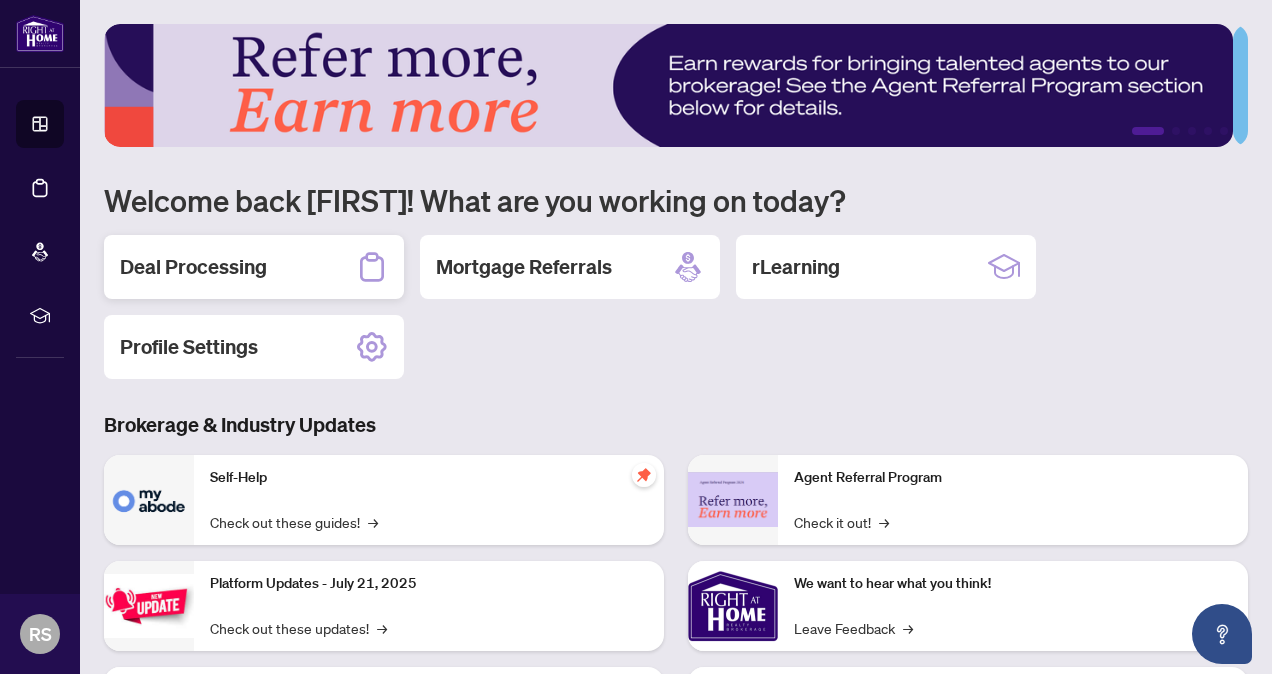 click on "Deal Processing" at bounding box center (193, 267) 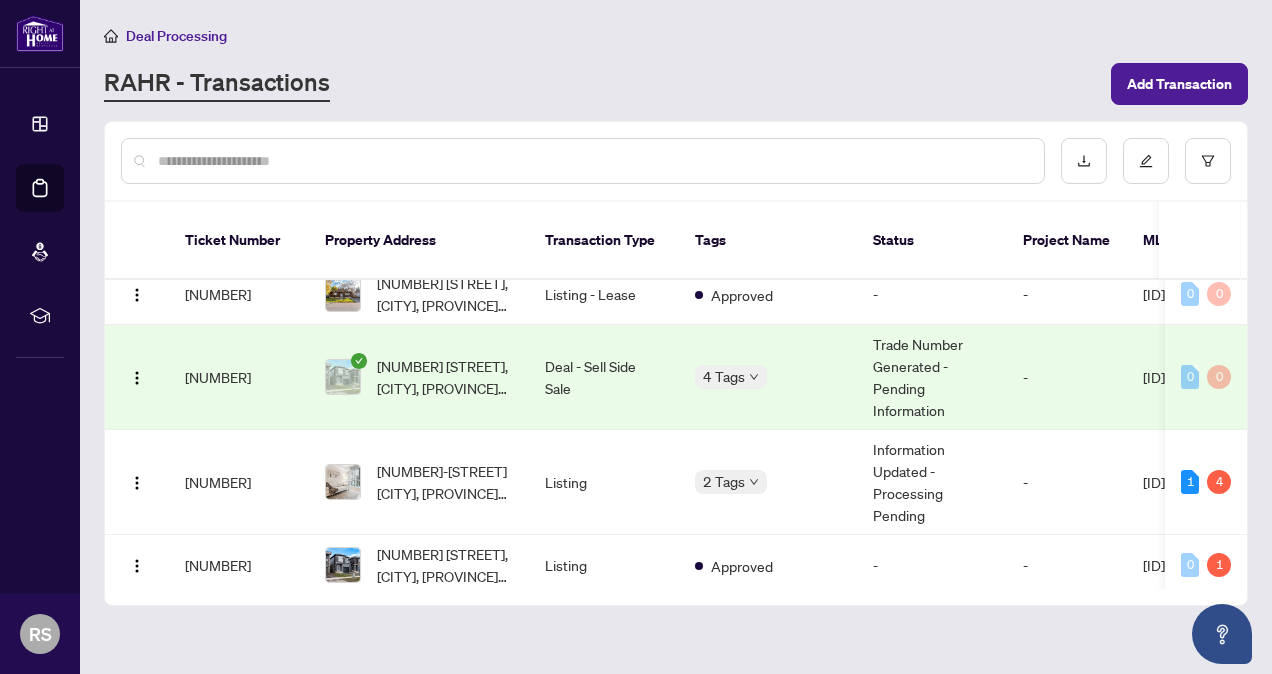 scroll, scrollTop: 416, scrollLeft: 0, axis: vertical 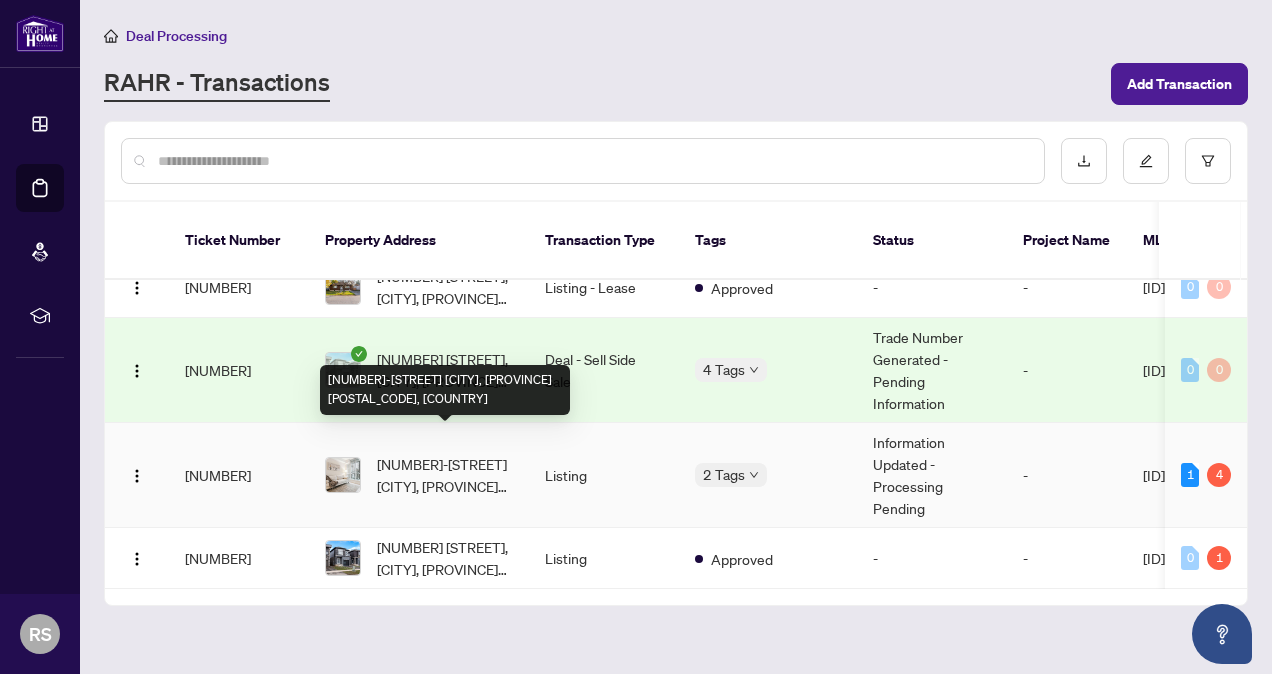click on "[NUMBER]-[NUMBER] [STREET], [CITY], [STATE] [POSTAL_CODE], [COUNTRY]" at bounding box center [445, 475] 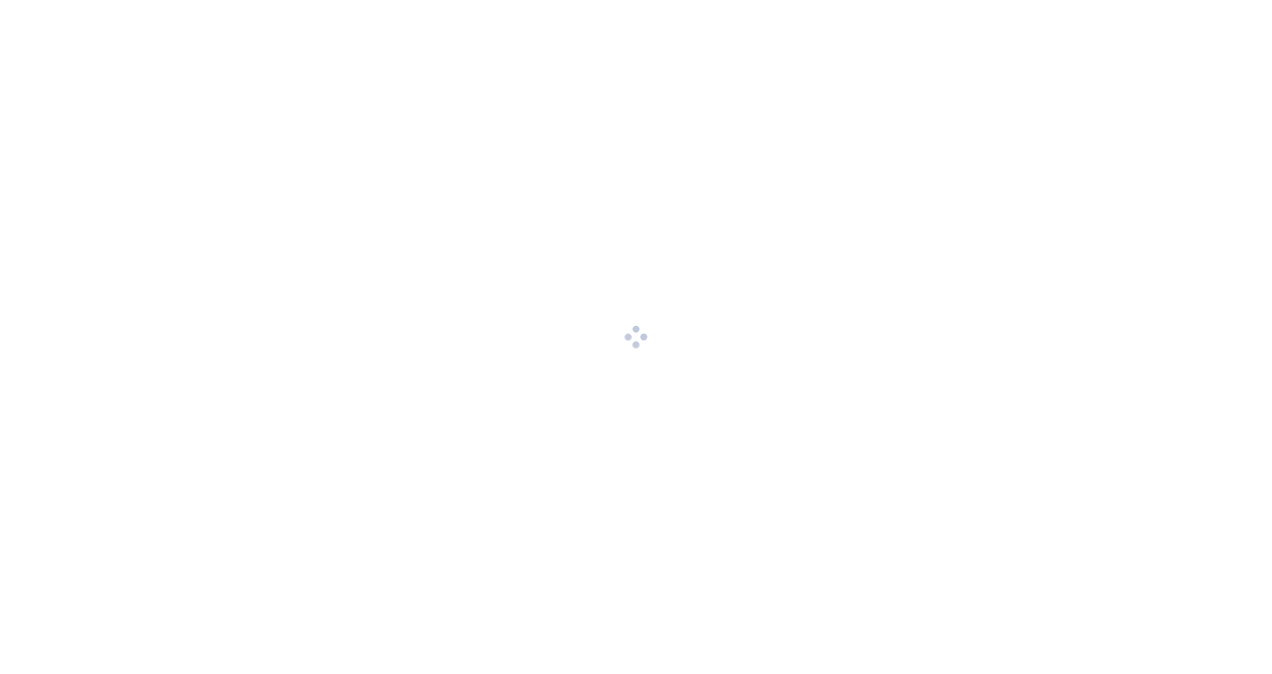 scroll, scrollTop: 0, scrollLeft: 0, axis: both 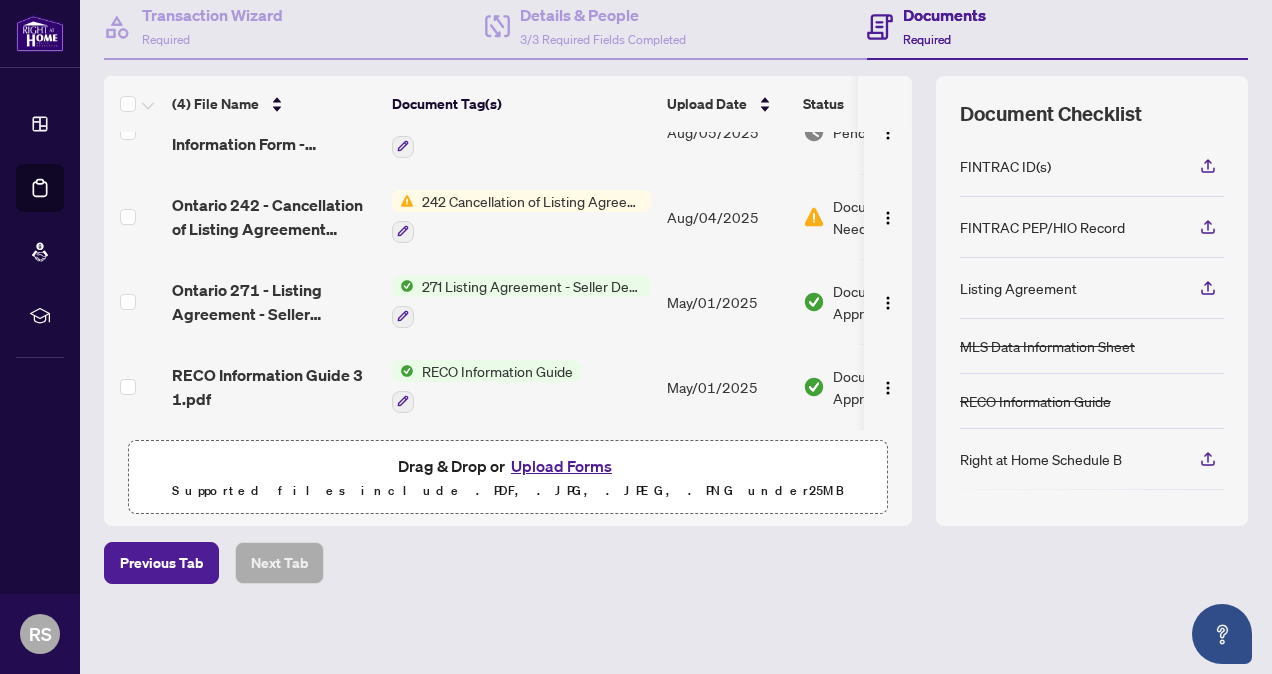 click on "Upload Forms" at bounding box center [561, 466] 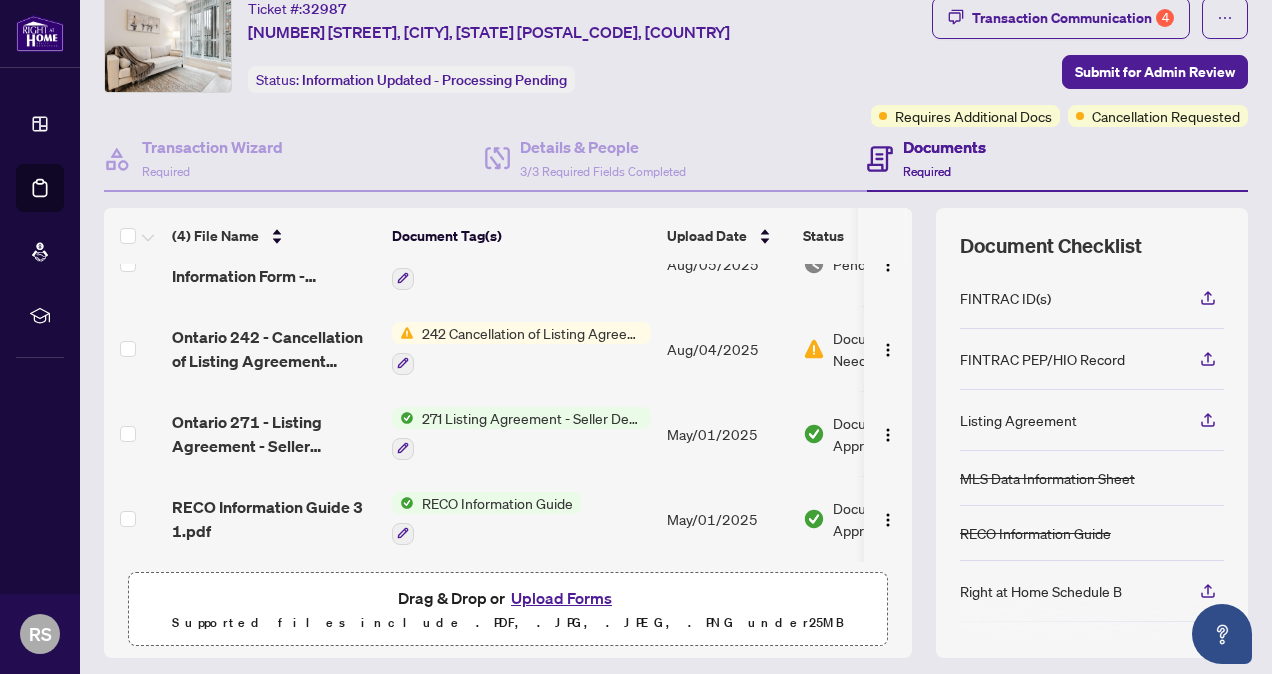 scroll, scrollTop: 0, scrollLeft: 0, axis: both 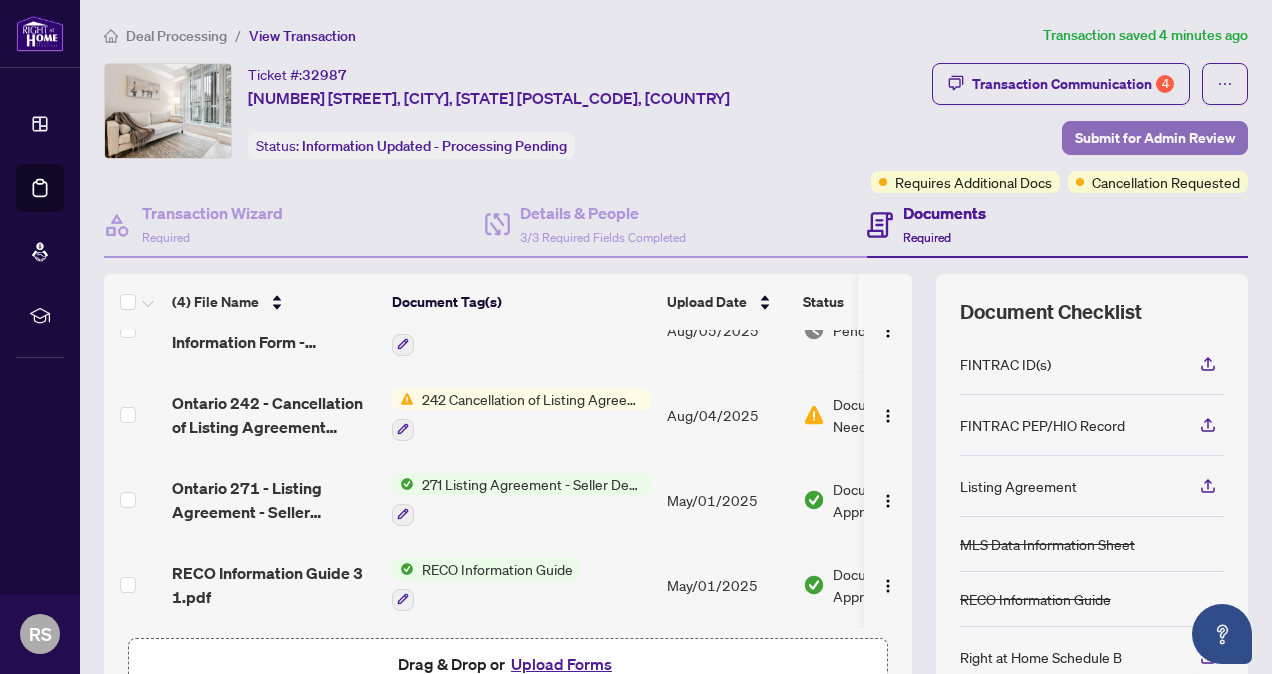 click on "Submit for Admin Review" at bounding box center [1155, 138] 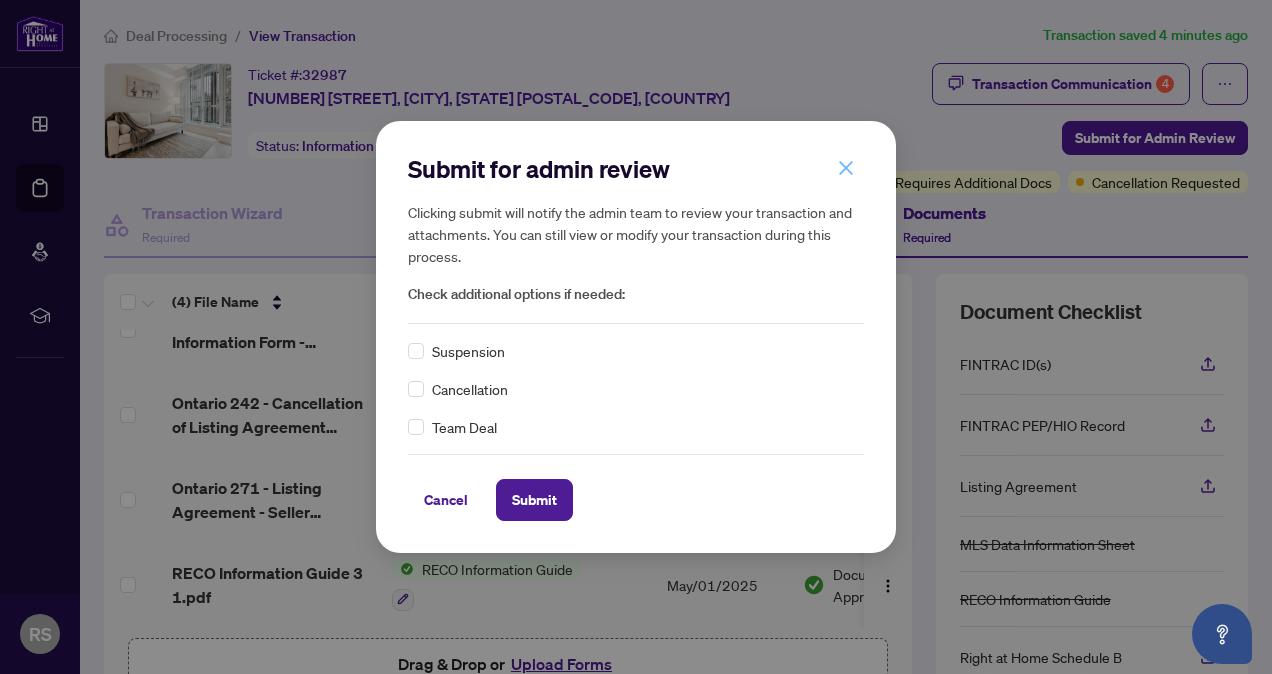 click at bounding box center [846, 168] 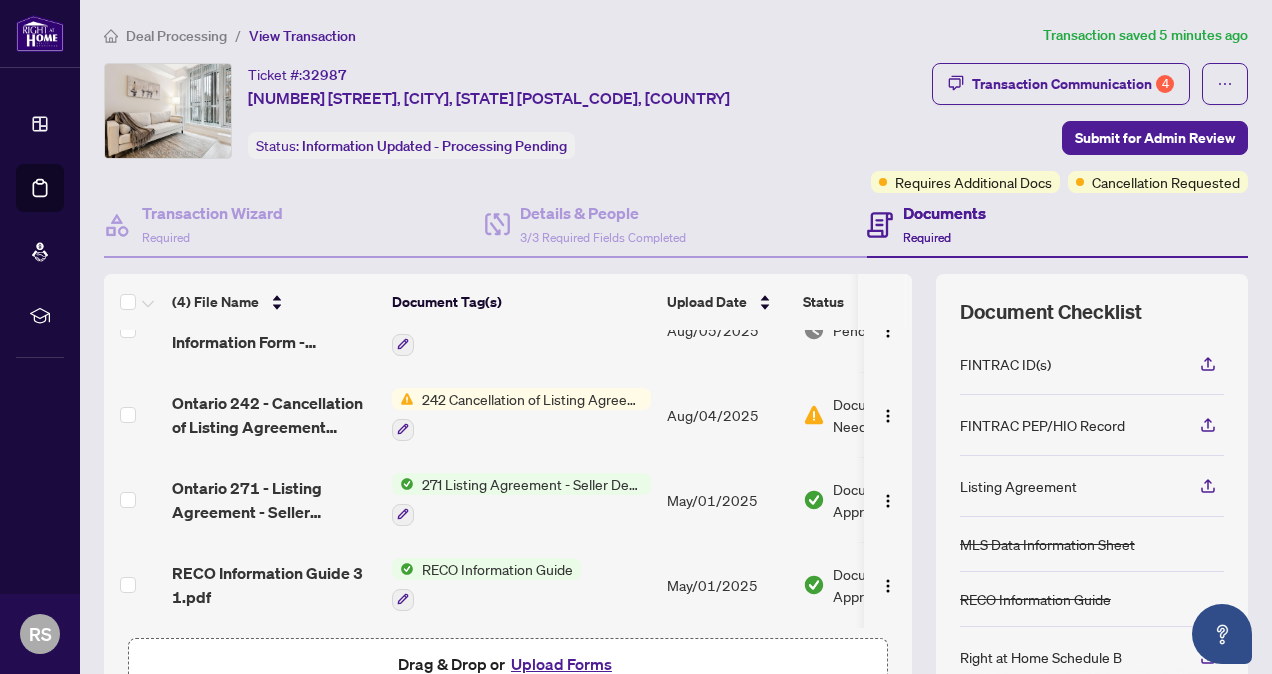 scroll, scrollTop: 198, scrollLeft: 0, axis: vertical 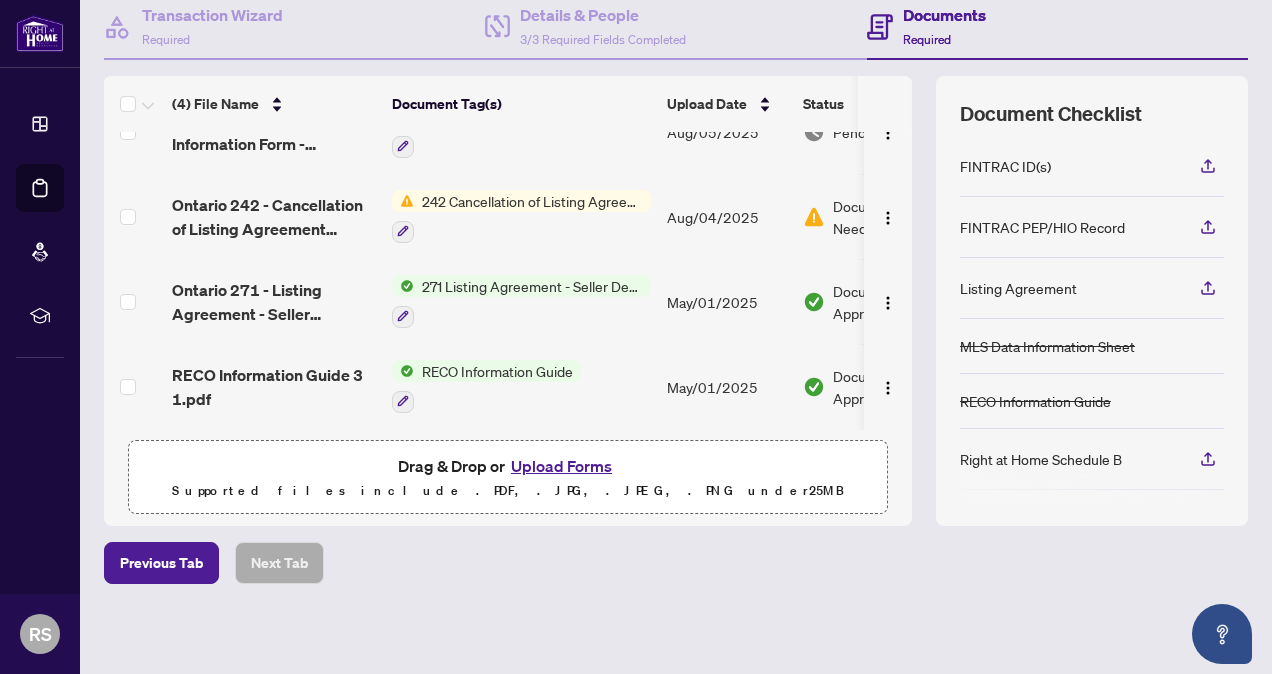 click on "Upload Forms" at bounding box center [561, 466] 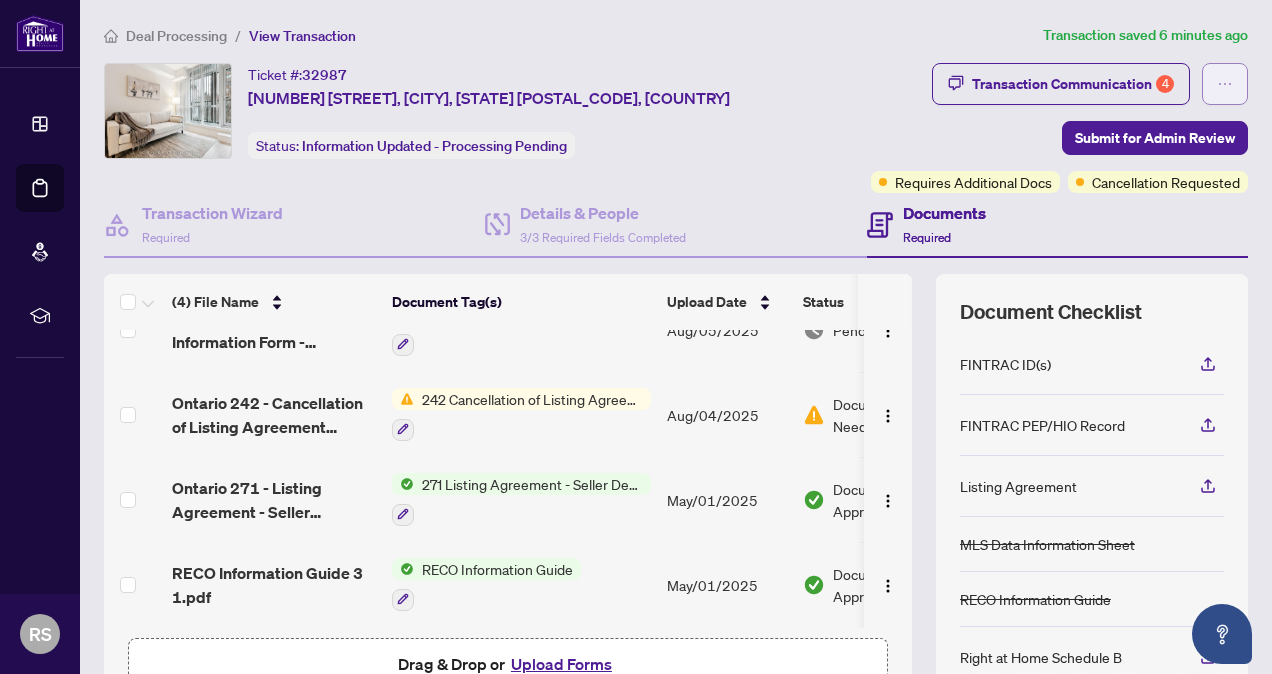 click at bounding box center (1225, 84) 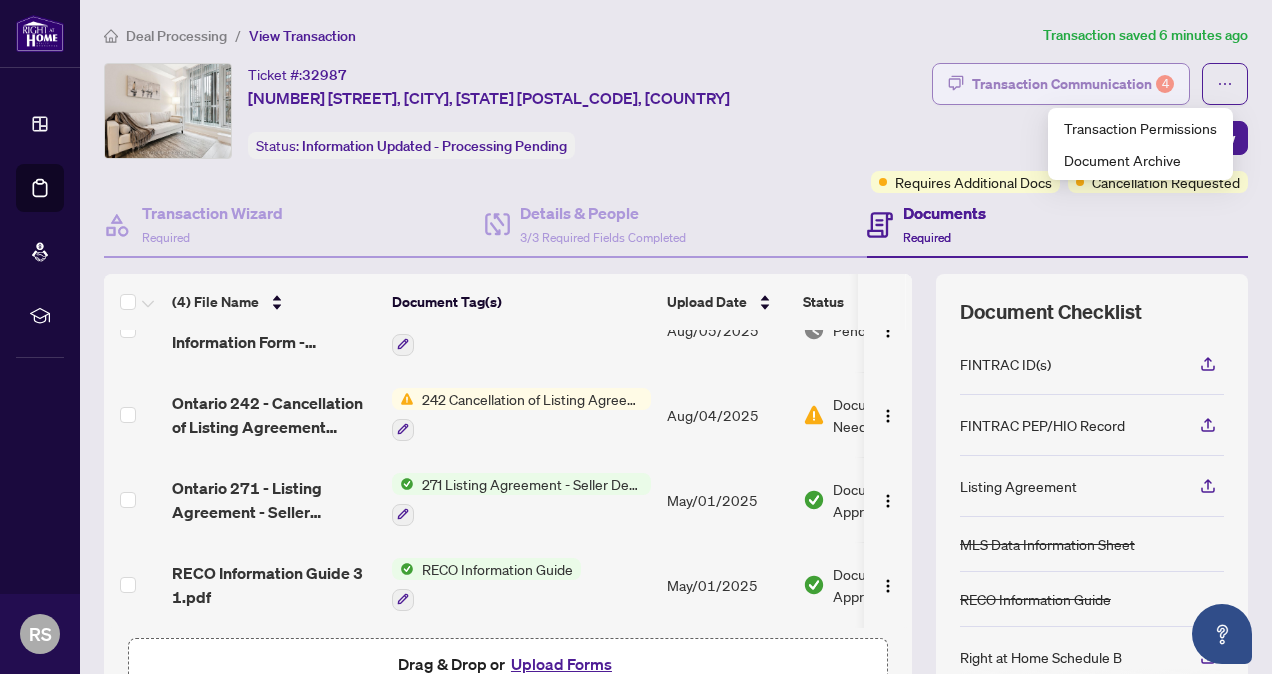 click on "Transaction Communication 4" at bounding box center (1073, 84) 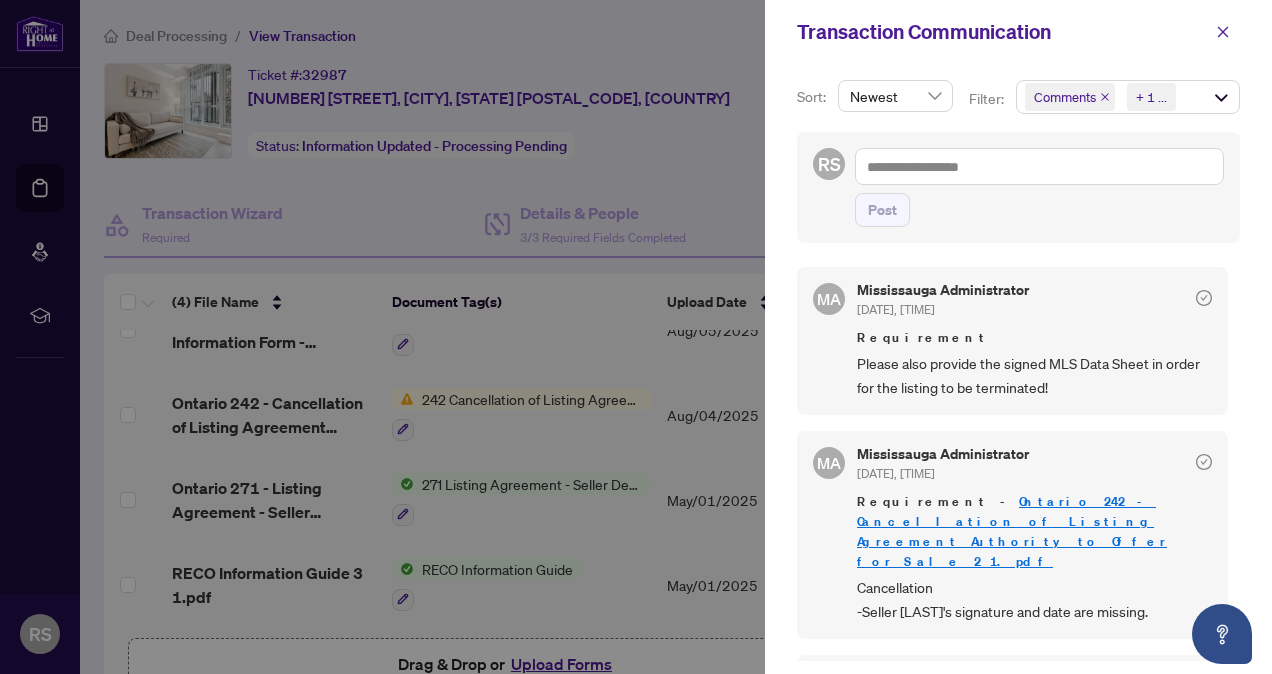 scroll, scrollTop: 750, scrollLeft: 0, axis: vertical 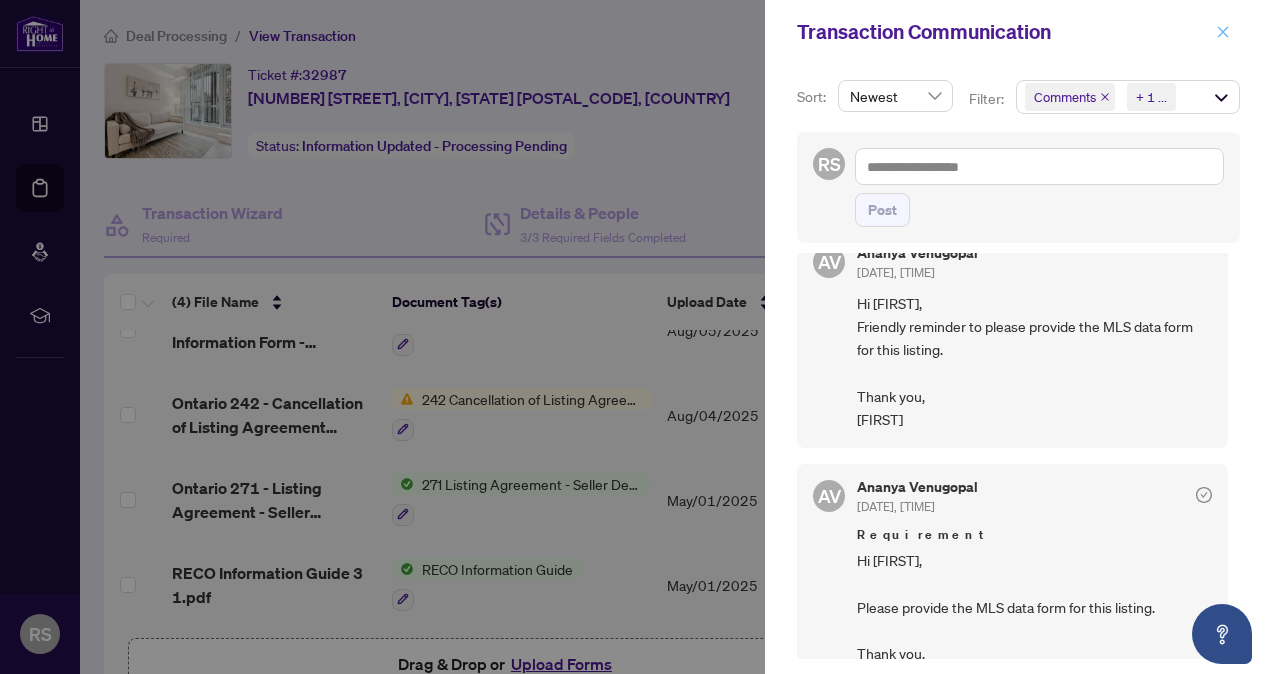 click 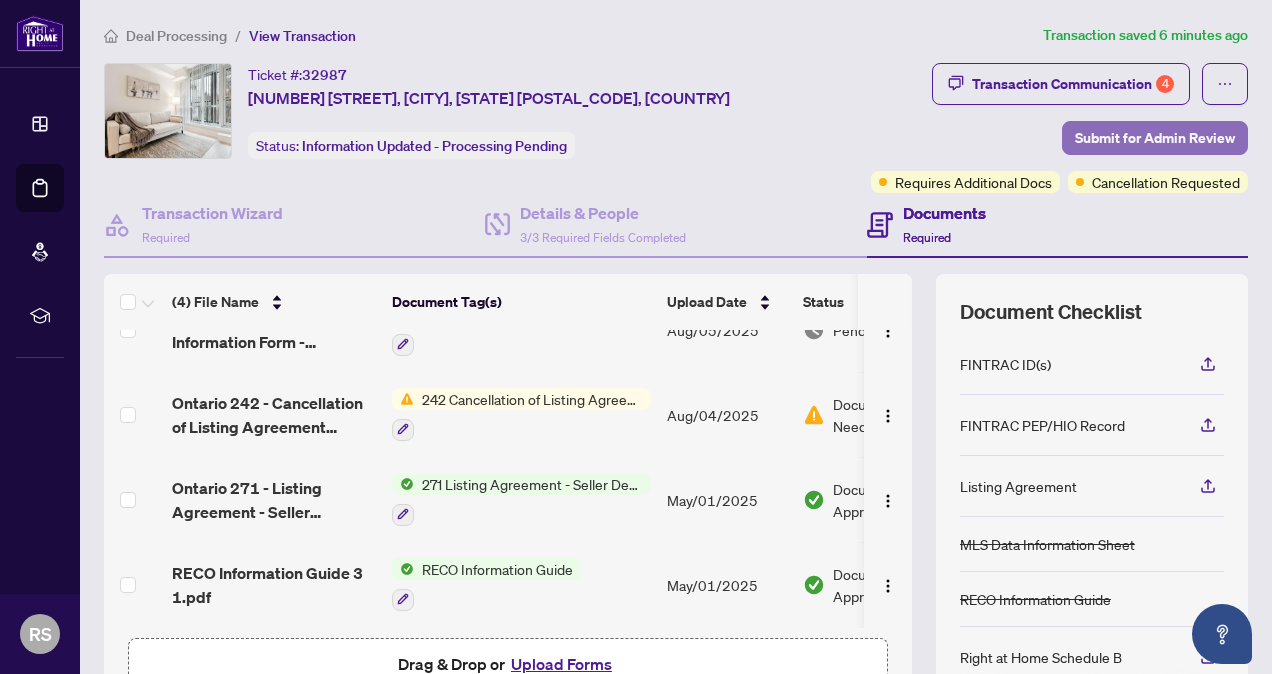 click on "Submit for Admin Review" at bounding box center [1155, 138] 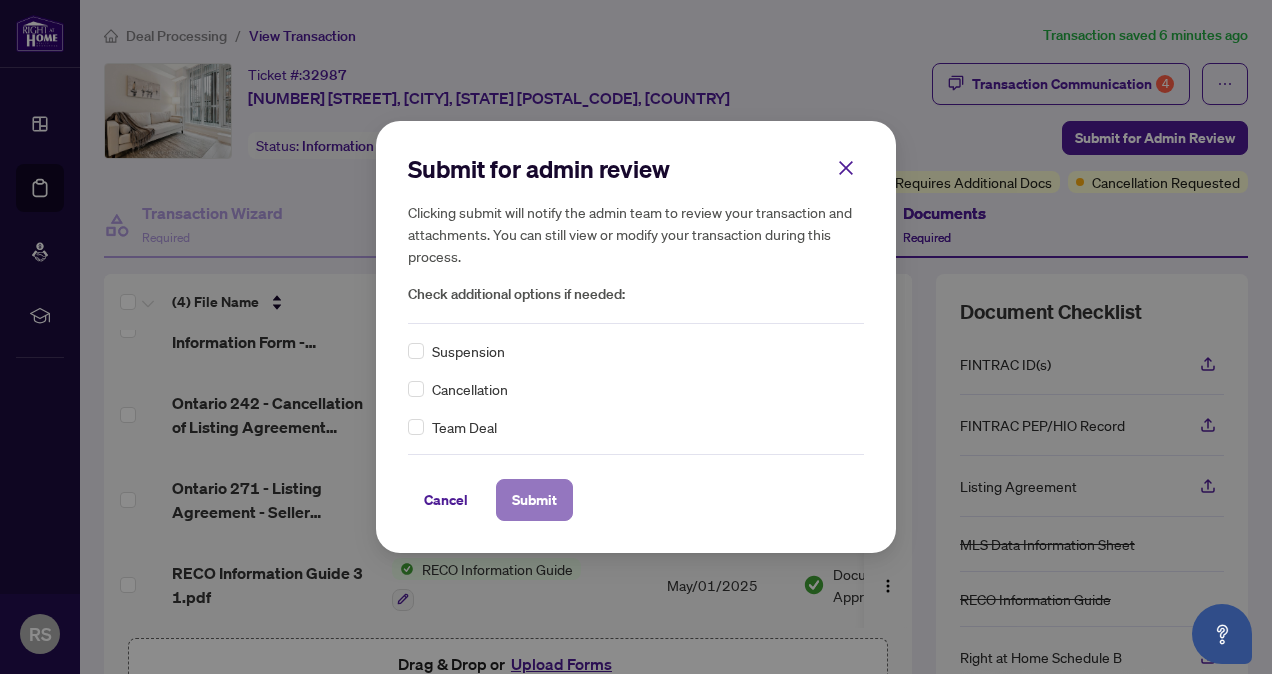 click on "Submit" at bounding box center [534, 500] 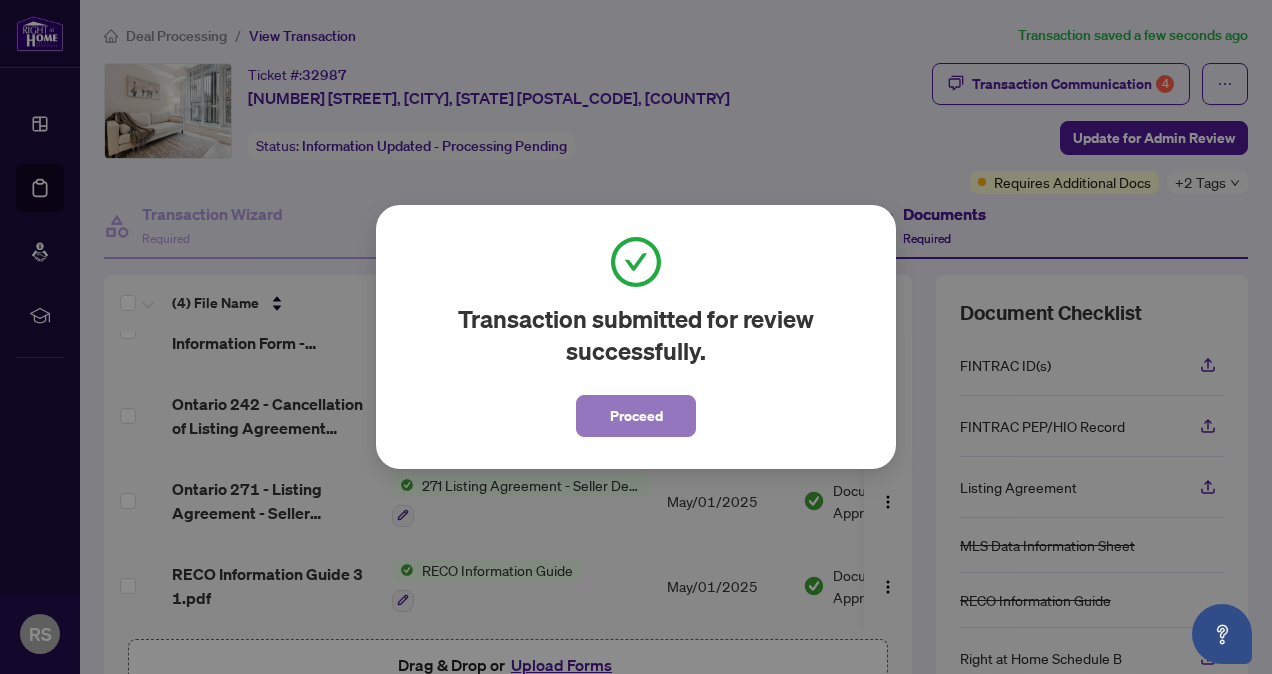 click on "Proceed" at bounding box center (636, 416) 